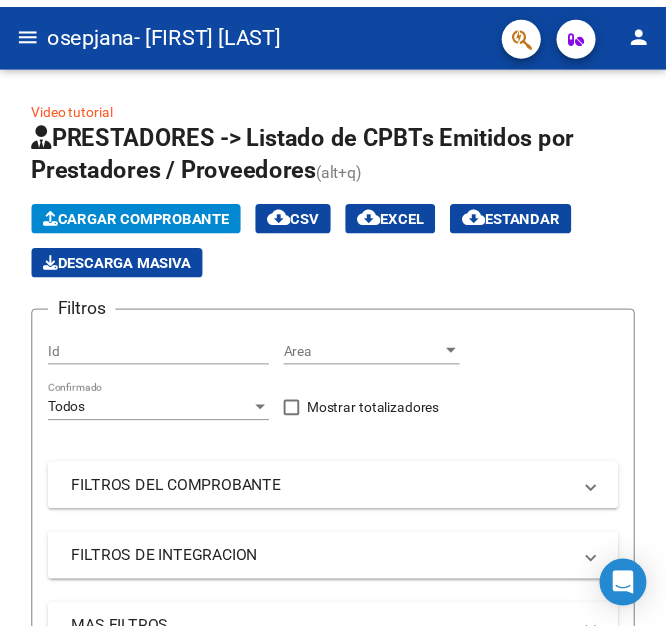 scroll, scrollTop: 0, scrollLeft: 0, axis: both 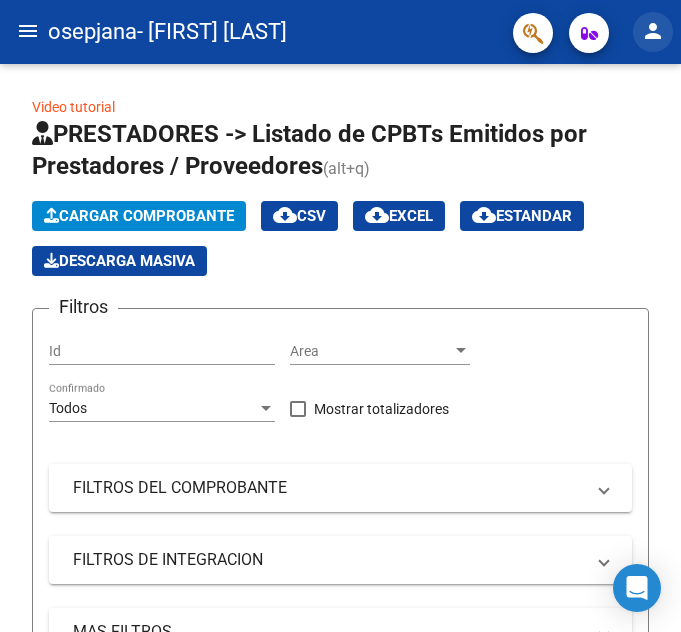click on "person" 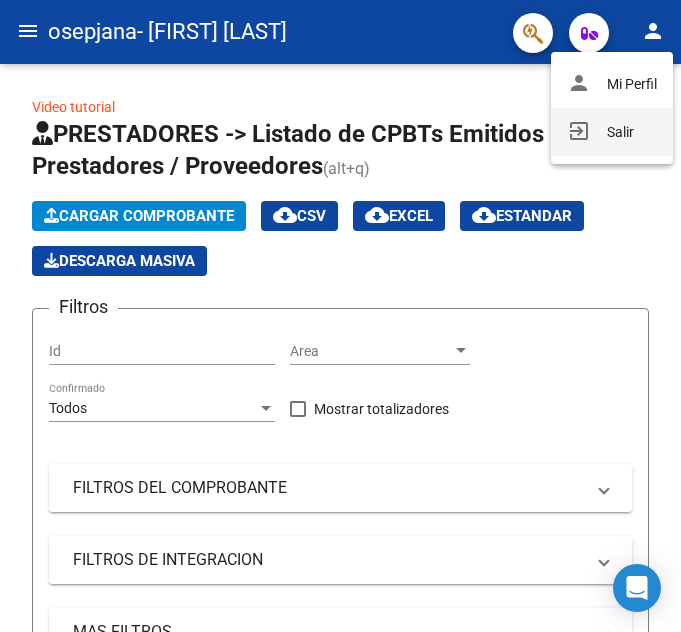 click on "exit_to_app  Salir" at bounding box center (612, 132) 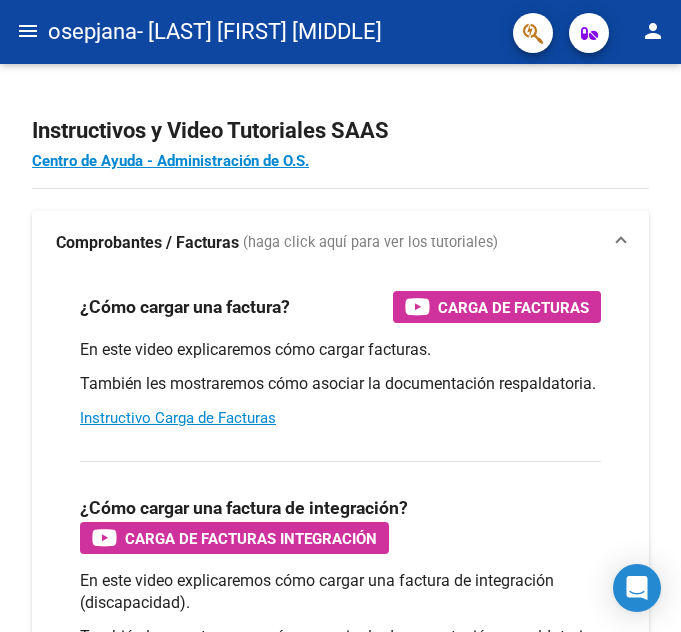 scroll, scrollTop: 0, scrollLeft: 0, axis: both 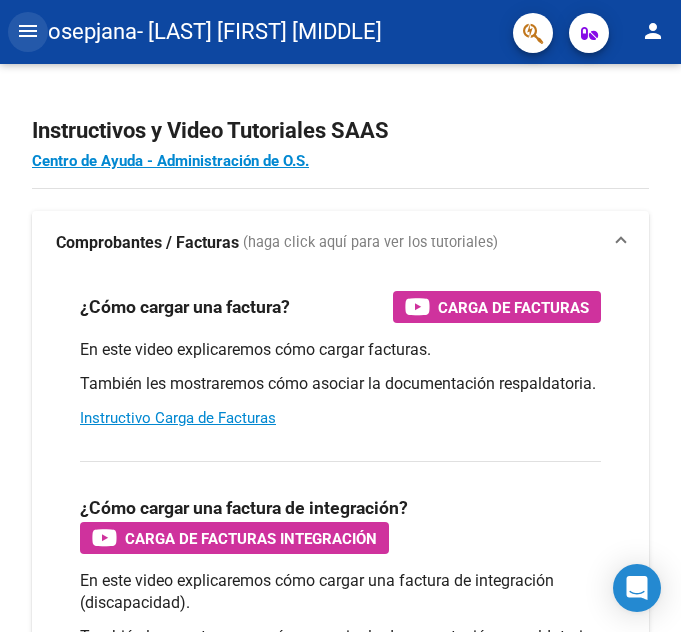 click on "menu" 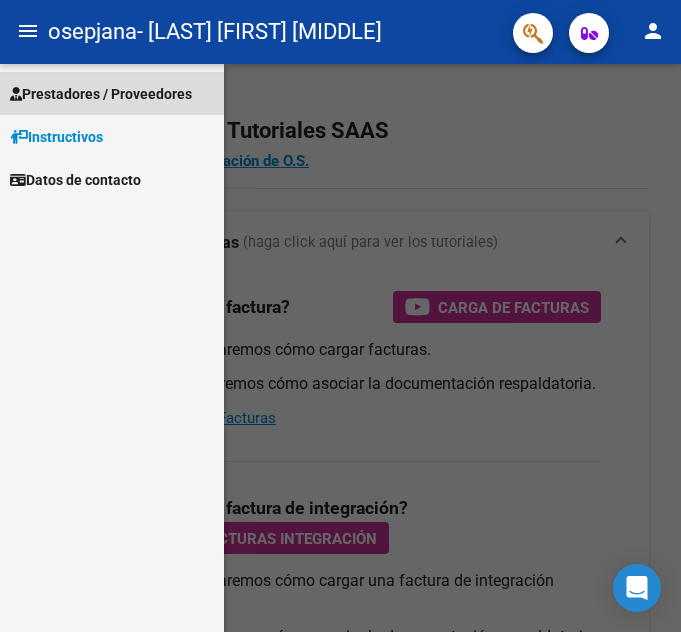 click on "Prestadores / Proveedores" at bounding box center (101, 94) 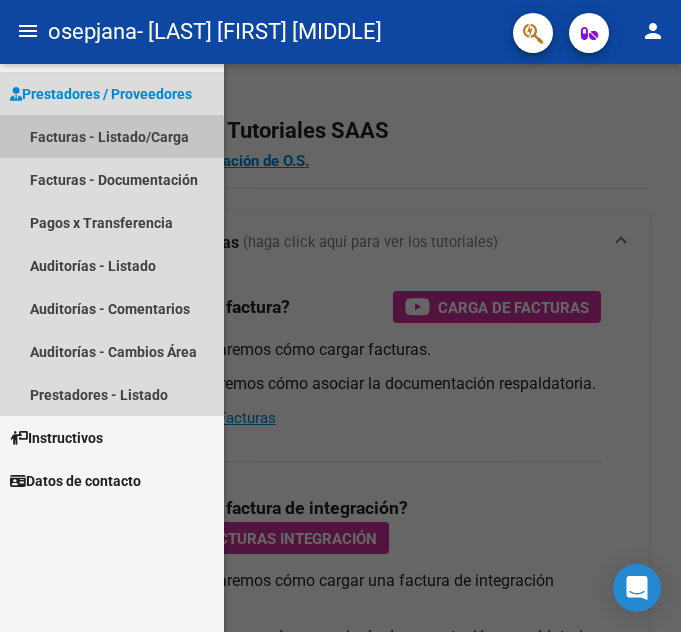 click on "Facturas - Listado/Carga" at bounding box center [112, 136] 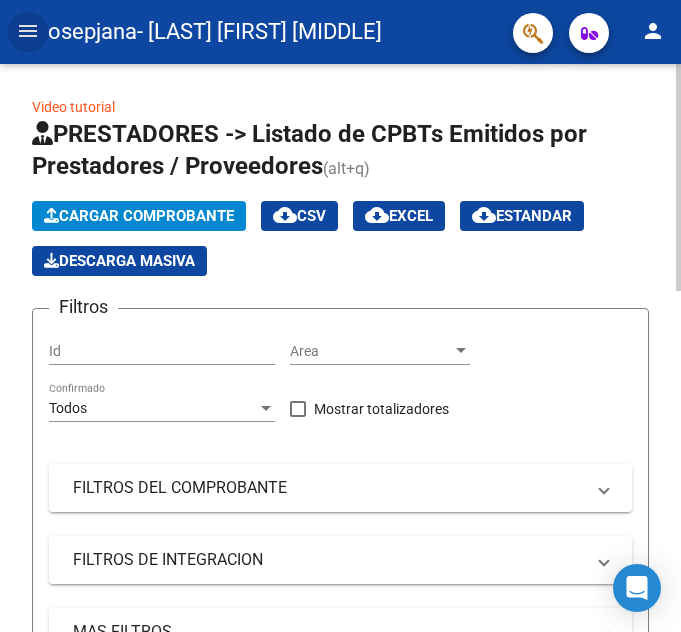 click on "Cargar Comprobante" 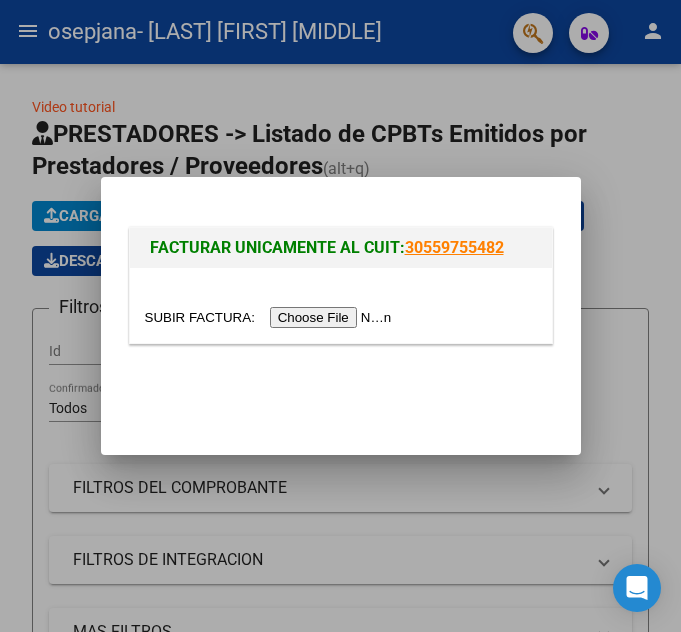 click at bounding box center (271, 317) 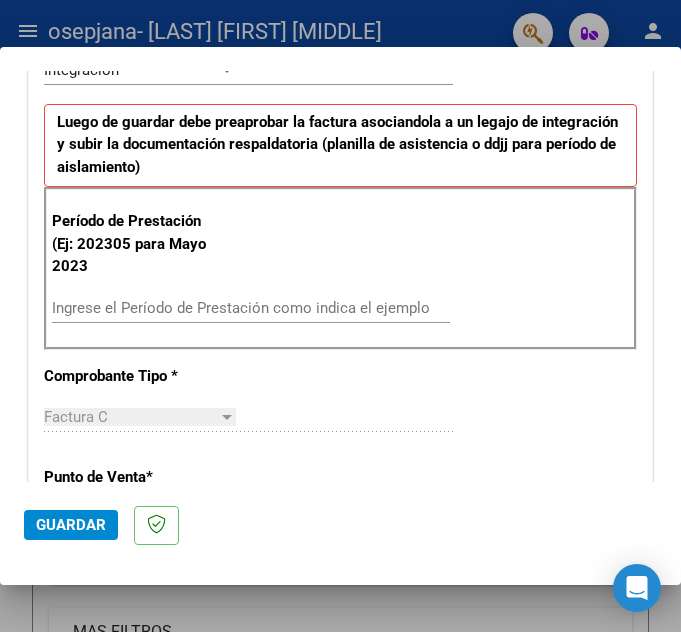 scroll, scrollTop: 493, scrollLeft: 0, axis: vertical 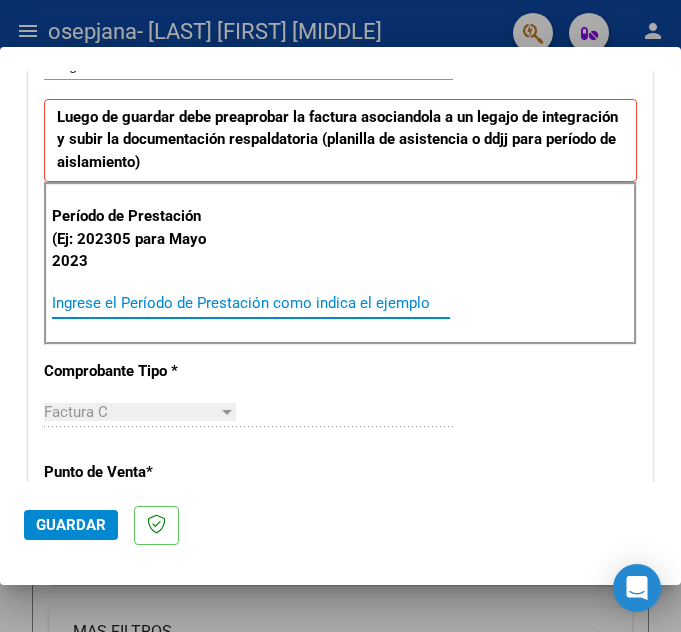 click on "Ingrese el Período de Prestación como indica el ejemplo" at bounding box center (145, 303) 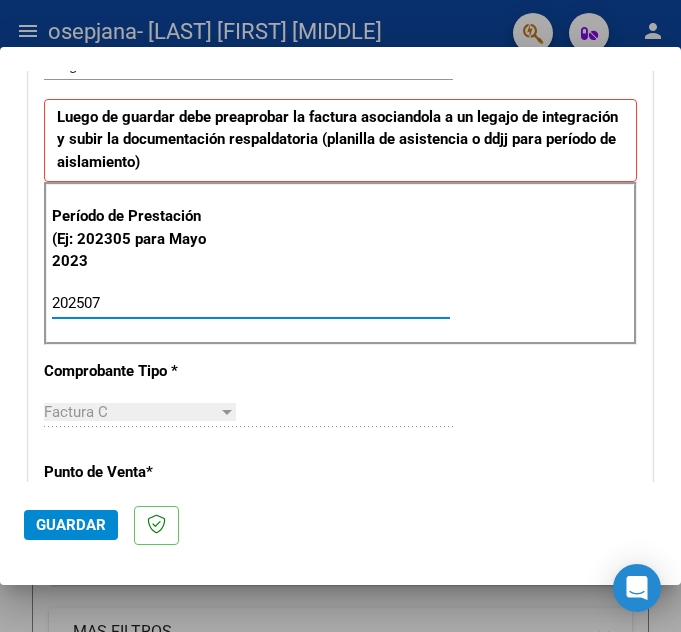 type on "202507" 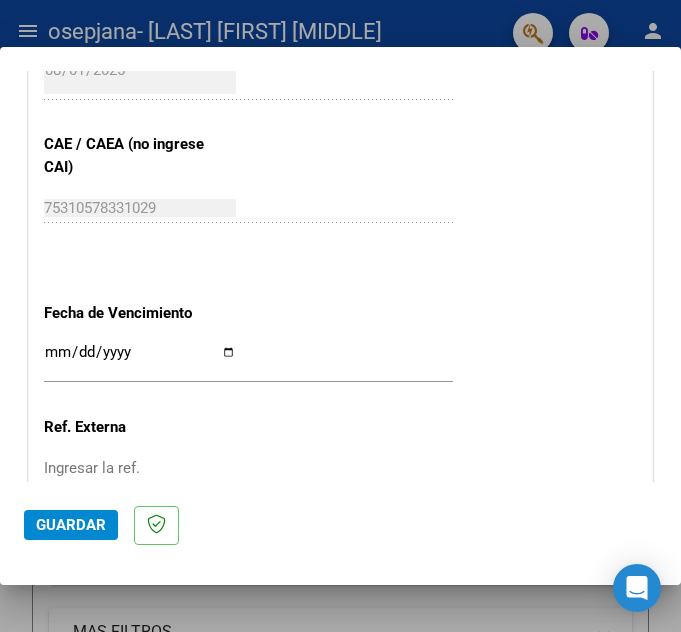 scroll, scrollTop: 1243, scrollLeft: 0, axis: vertical 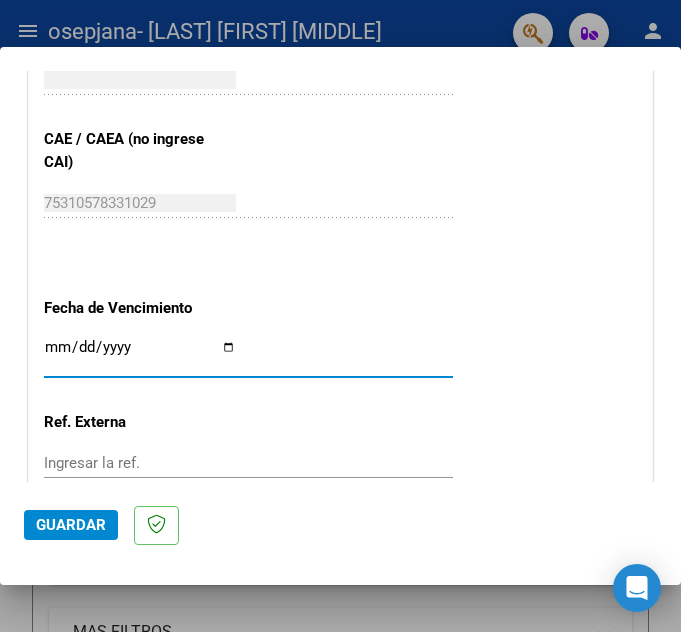 click on "Ingresar la fecha" at bounding box center [140, 355] 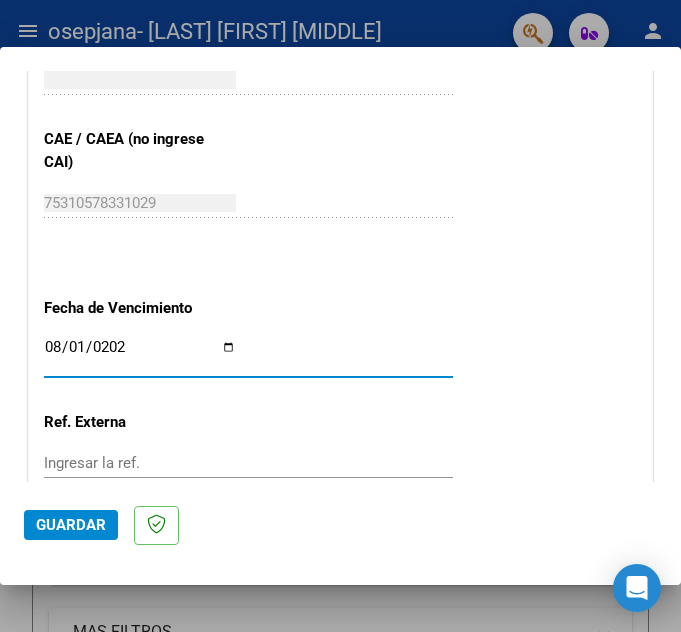 type on "2025-08-01" 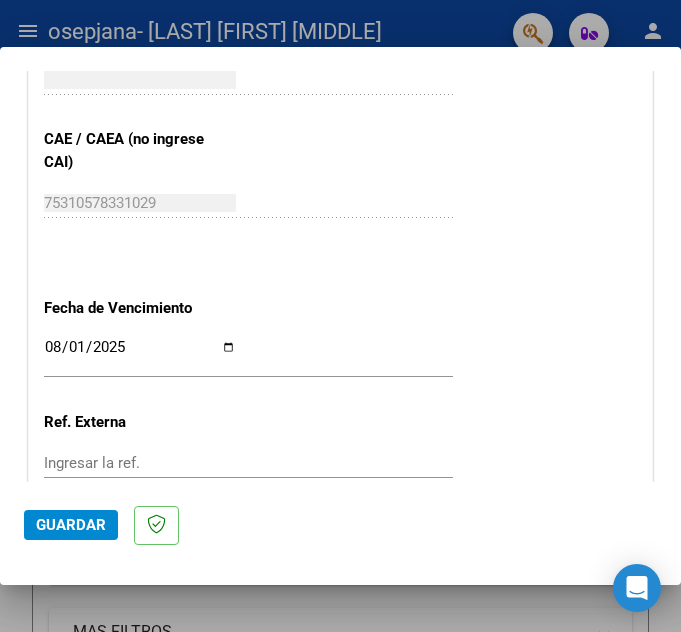 scroll, scrollTop: 1440, scrollLeft: 0, axis: vertical 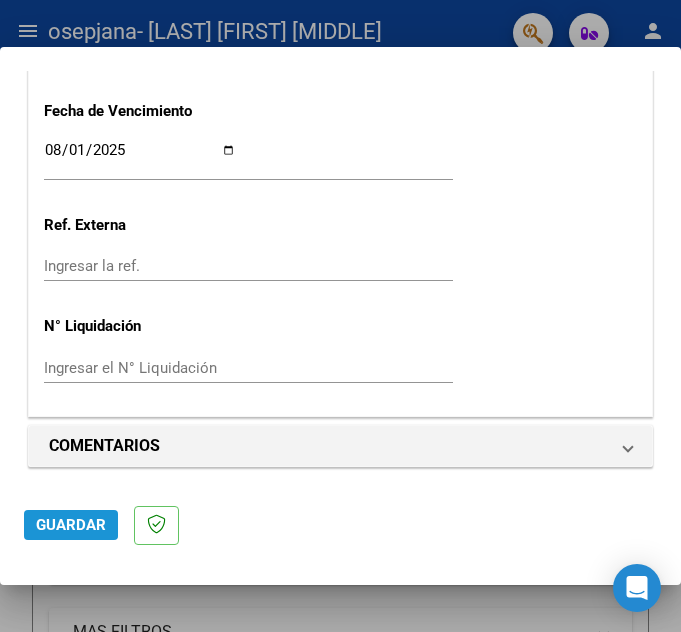click on "Guardar" 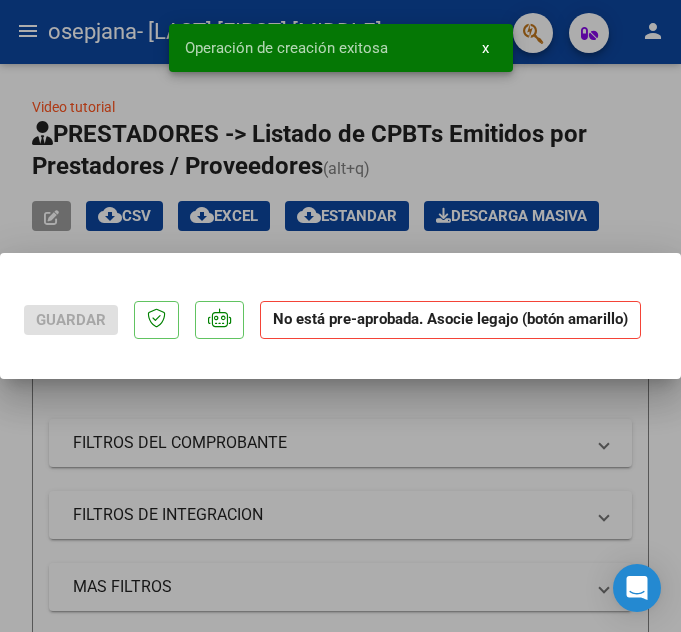 scroll, scrollTop: 0, scrollLeft: 0, axis: both 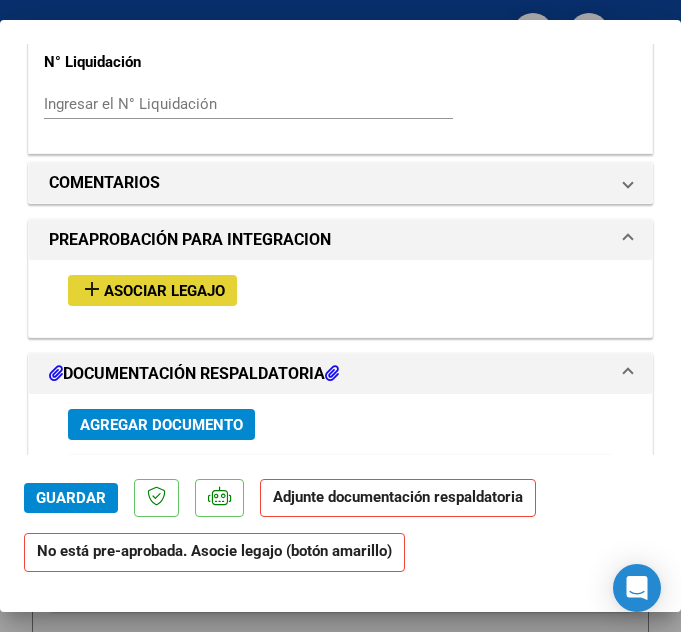 click on "Asociar Legajo" at bounding box center (164, 291) 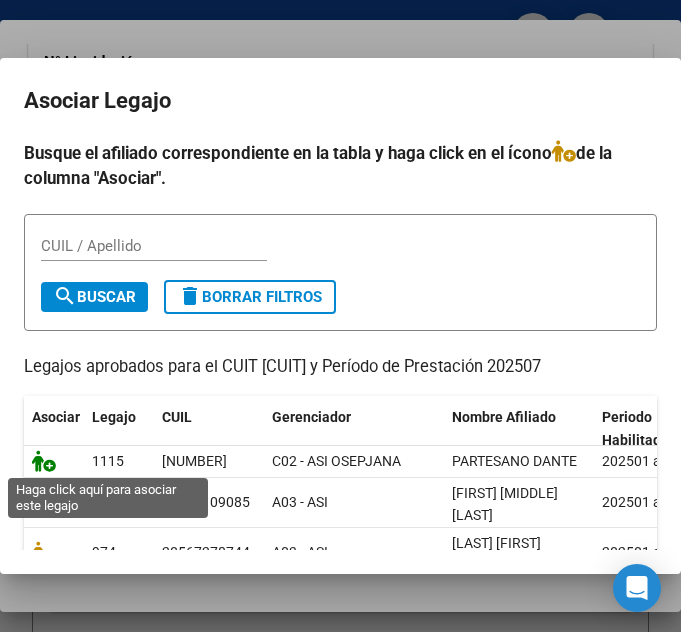 click 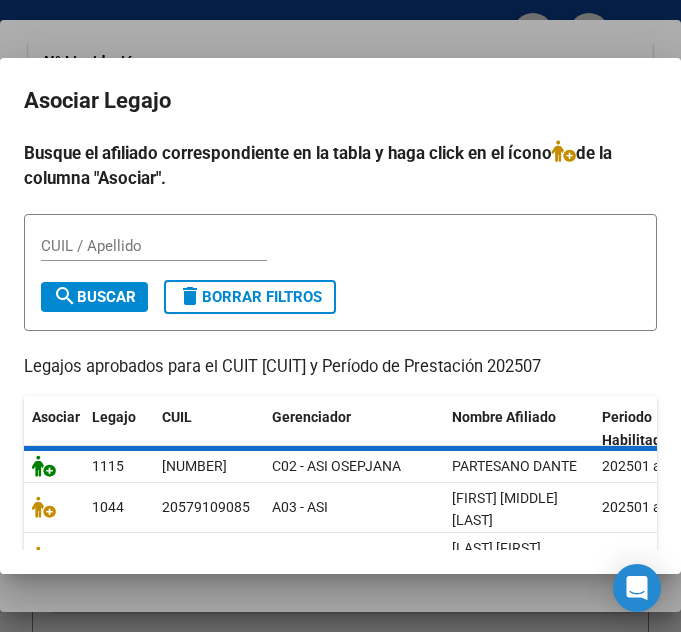 scroll, scrollTop: 1744, scrollLeft: 0, axis: vertical 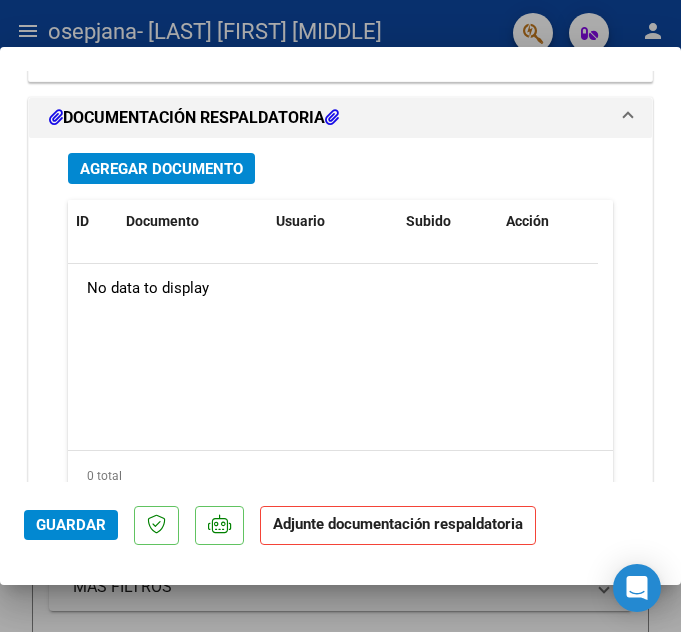 click on "Agregar Documento" at bounding box center [161, 169] 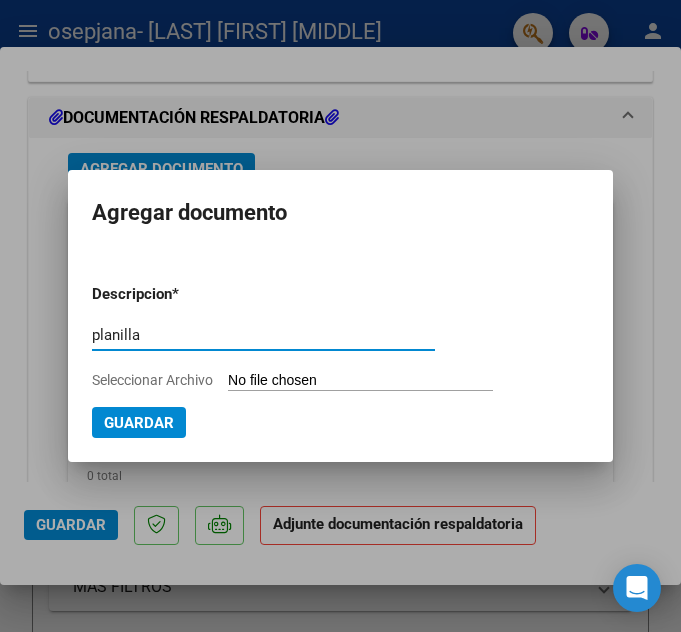 type on "planilla" 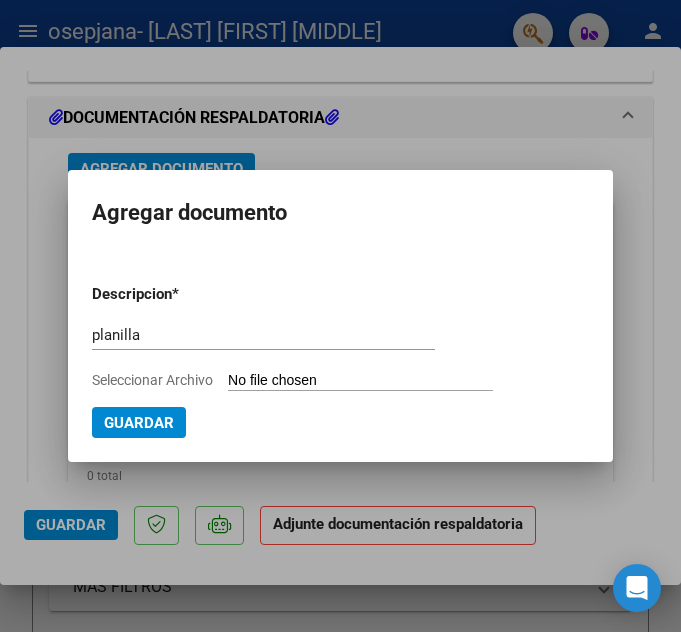 click on "Seleccionar Archivo" at bounding box center [360, 381] 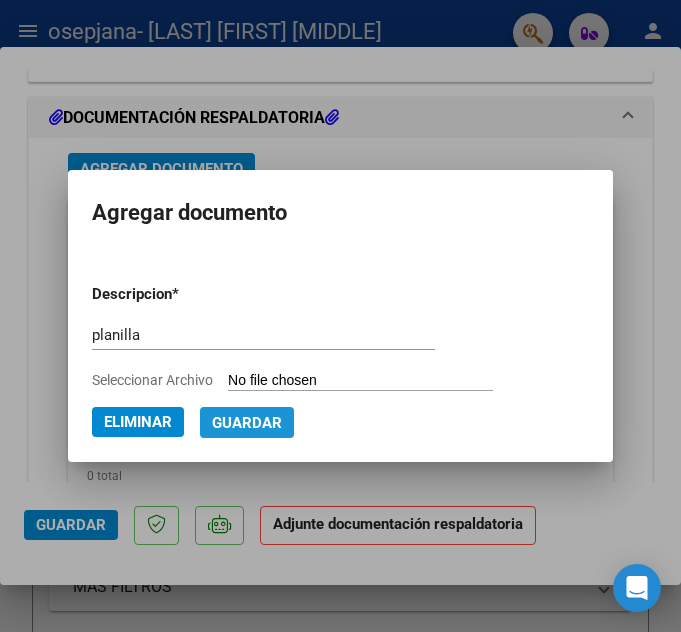 click on "Guardar" at bounding box center [247, 423] 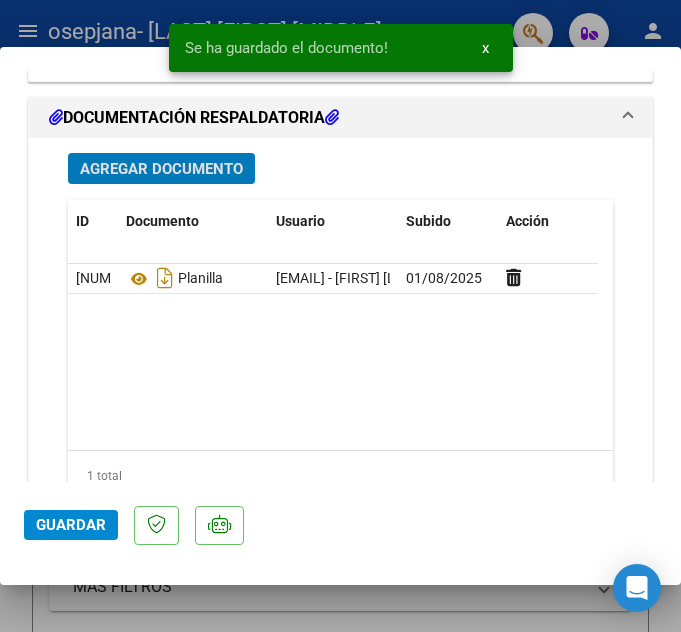 click on "Guardar" 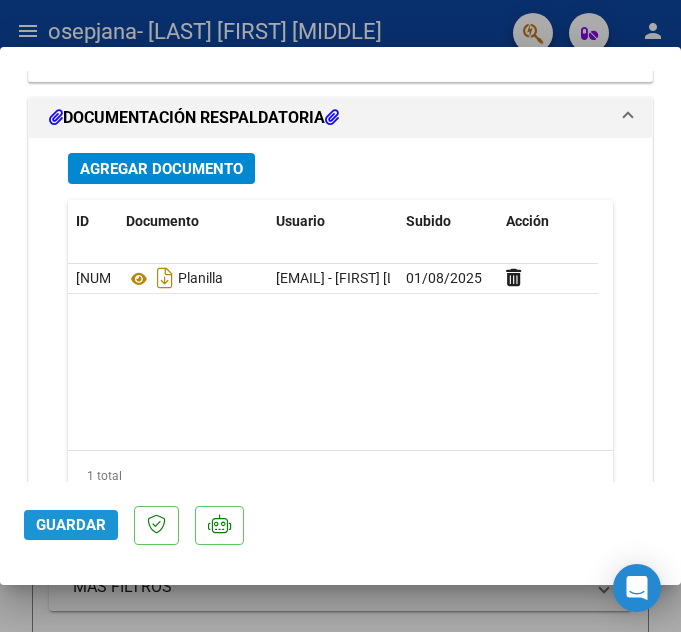 click on "Guardar" 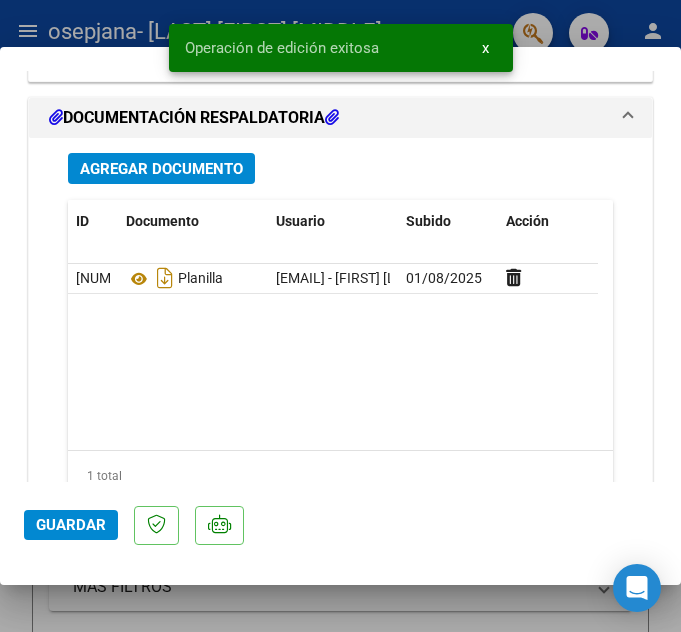 click at bounding box center (340, 316) 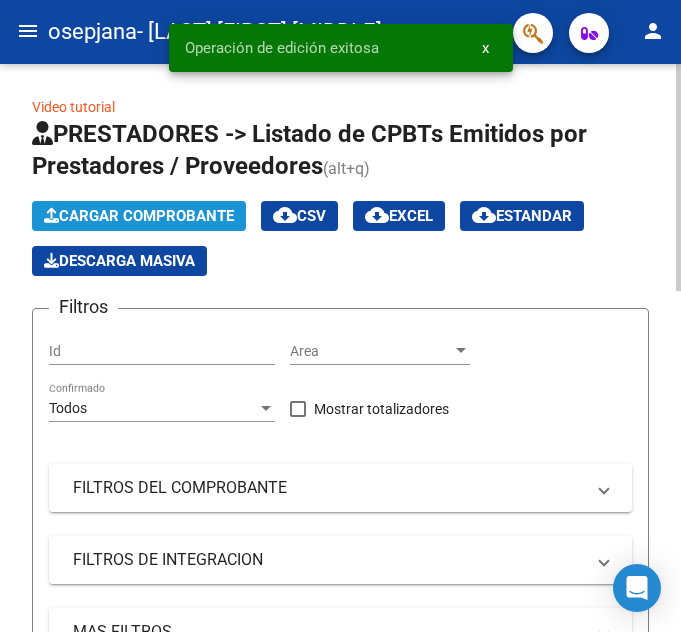 click on "Cargar Comprobante" 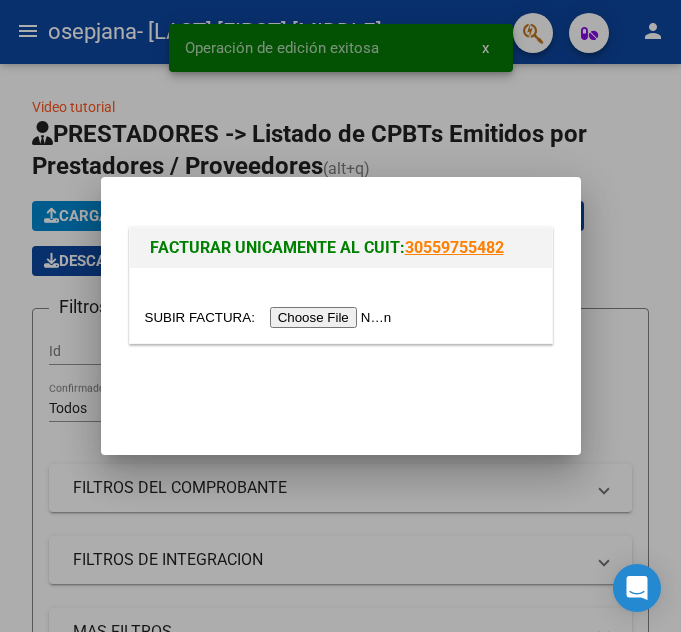 click at bounding box center (271, 317) 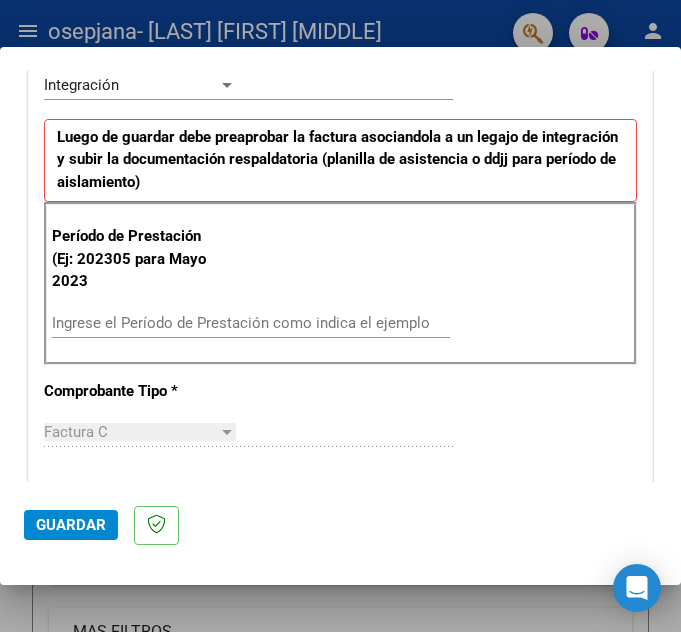 scroll, scrollTop: 523, scrollLeft: 0, axis: vertical 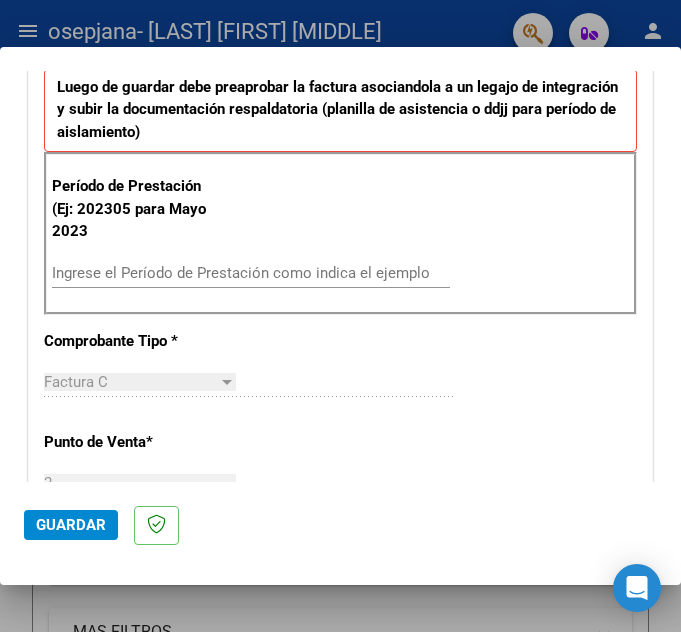 click on "Ingrese el Período de Prestación como indica el ejemplo" at bounding box center (251, 273) 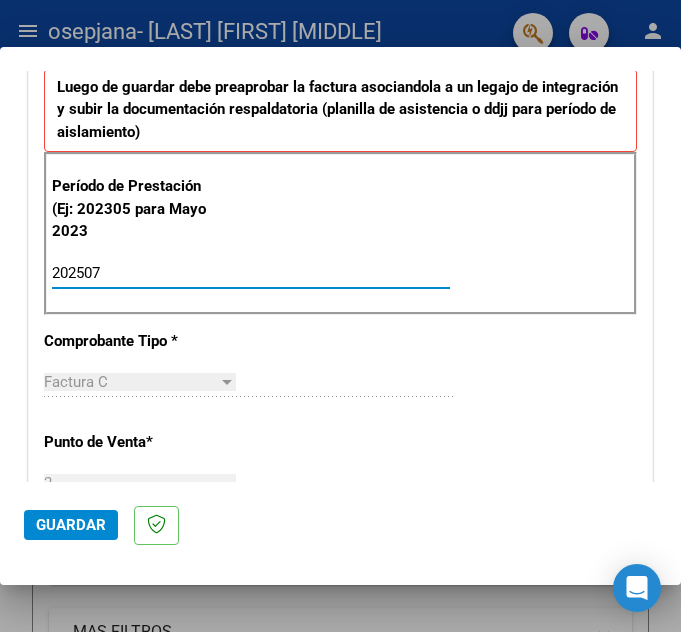 type on "202507" 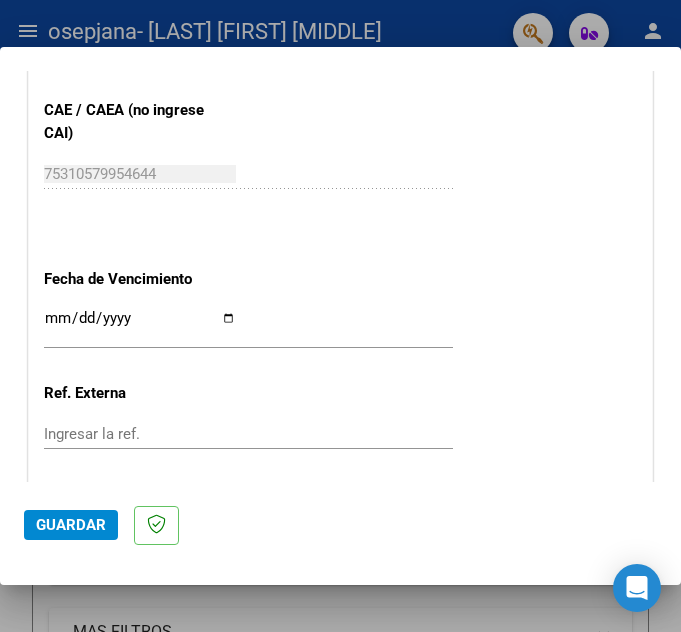 scroll, scrollTop: 1332, scrollLeft: 0, axis: vertical 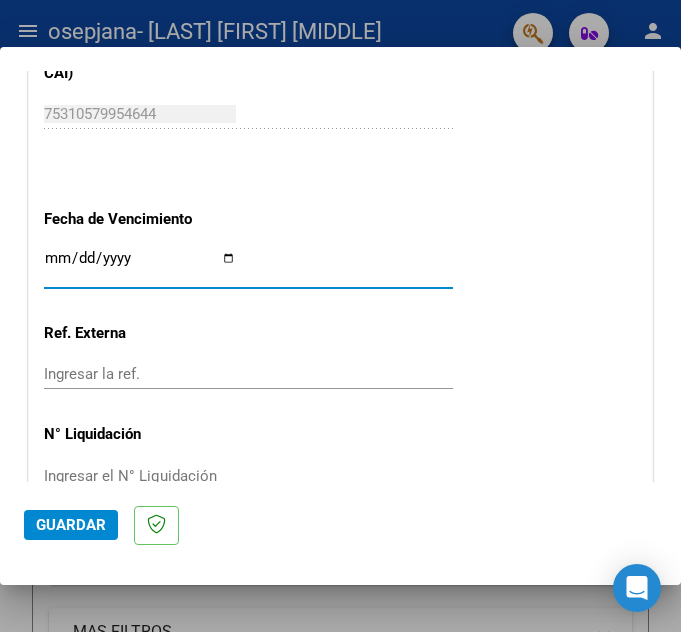 click on "Ingresar la fecha" at bounding box center [140, 266] 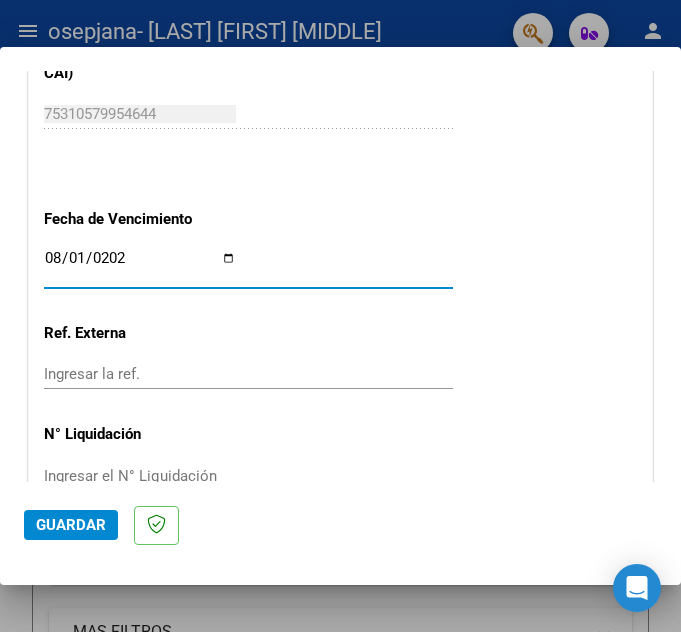 type on "2025-08-01" 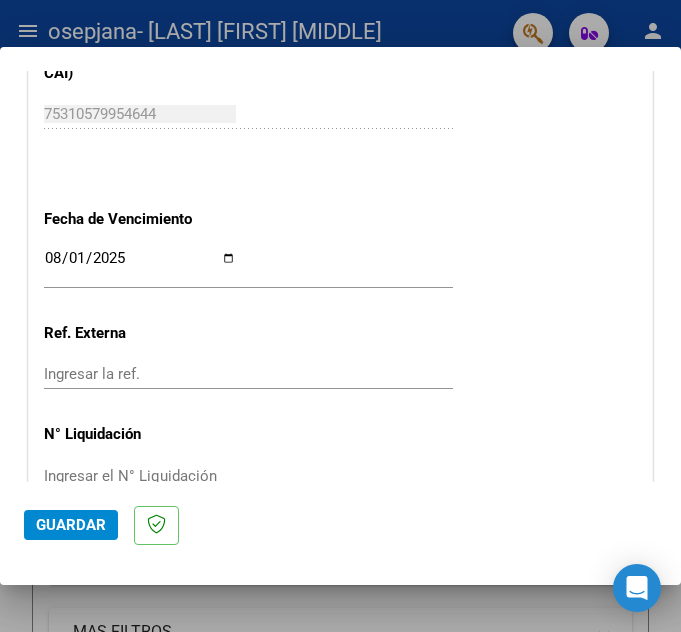 scroll, scrollTop: 1440, scrollLeft: 0, axis: vertical 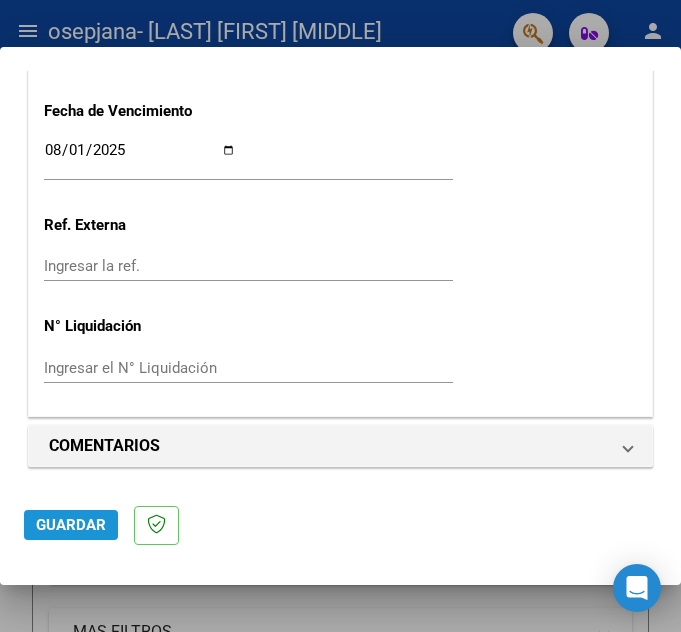 click on "Guardar" 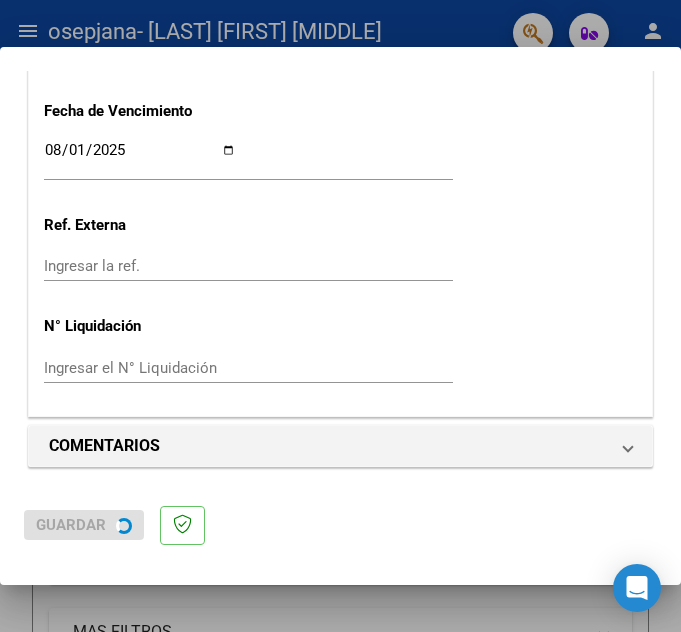 scroll, scrollTop: 0, scrollLeft: 0, axis: both 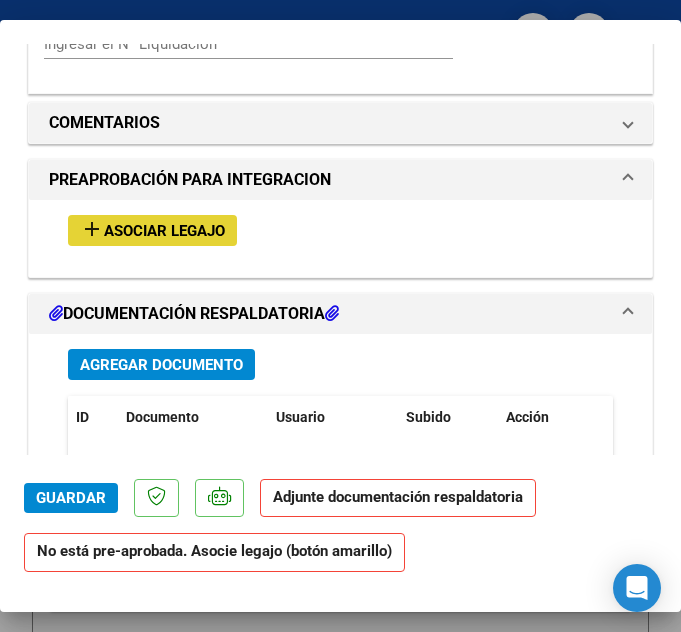 click on "Asociar Legajo" at bounding box center (164, 231) 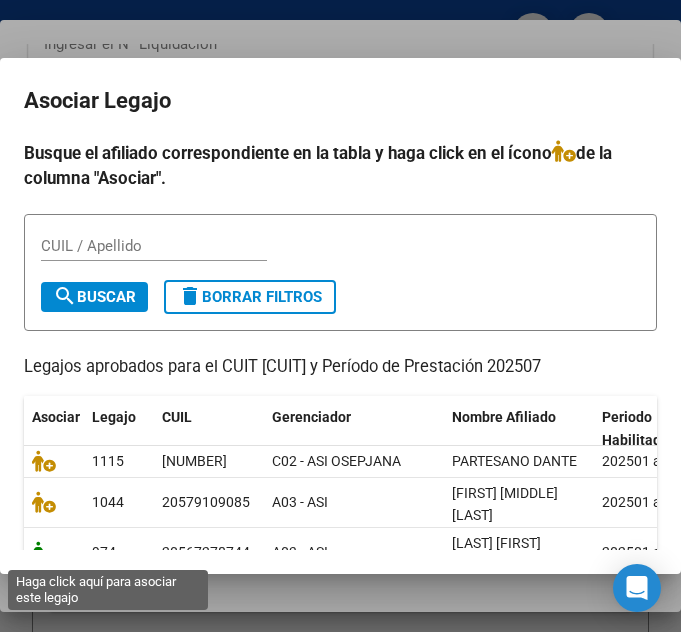 click 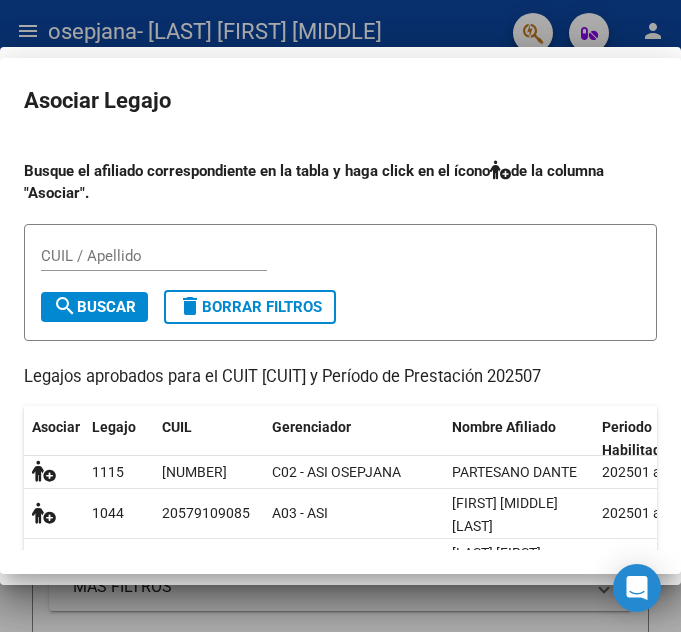 scroll, scrollTop: 1804, scrollLeft: 0, axis: vertical 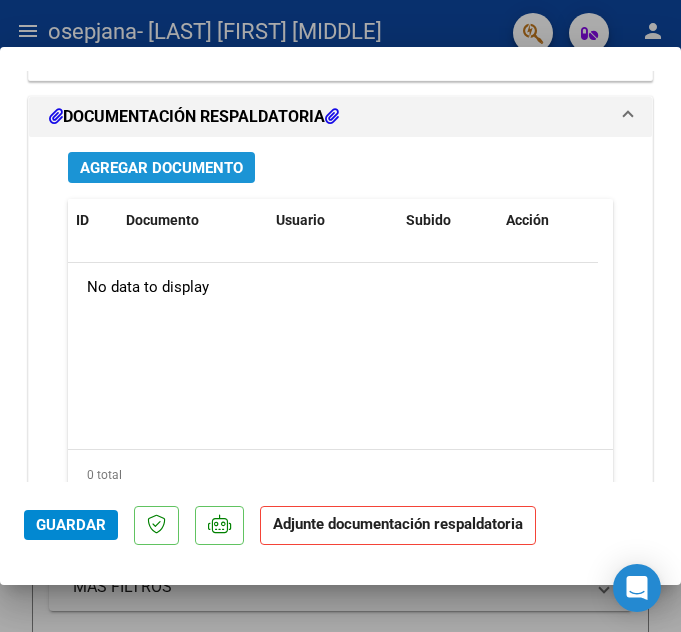 click on "Agregar Documento" at bounding box center (161, 168) 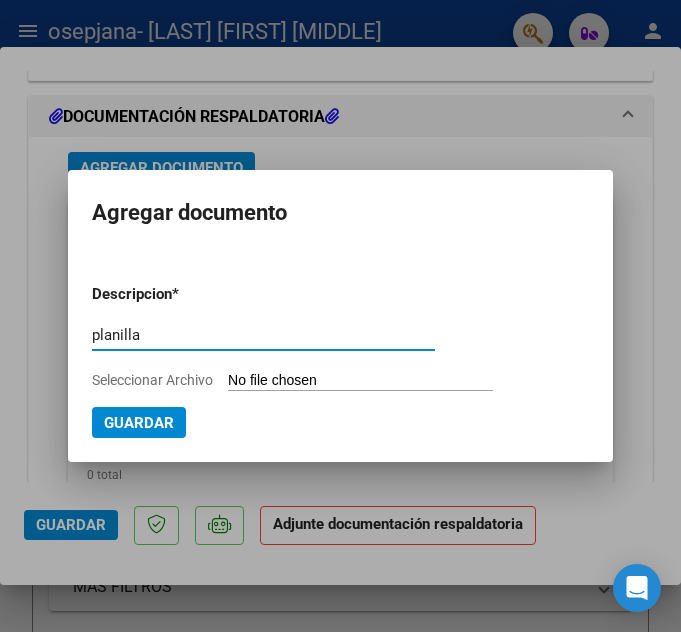 type on "planilla" 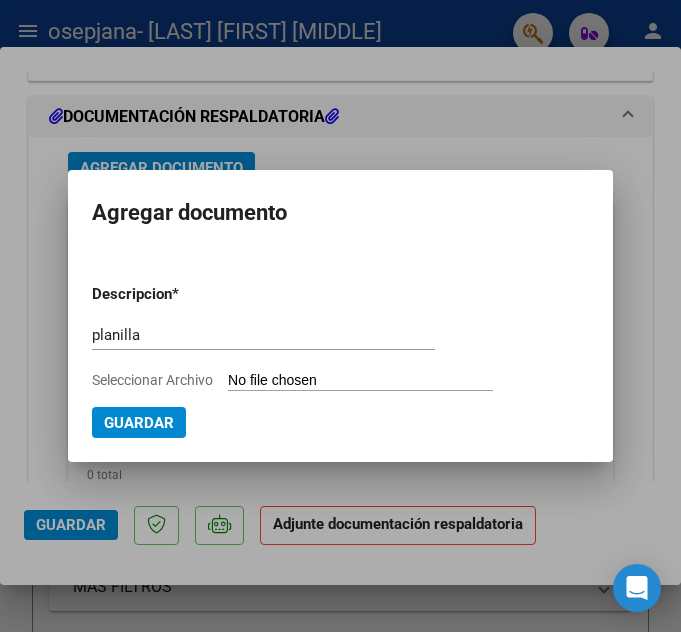 click on "Seleccionar Archivo" at bounding box center [360, 381] 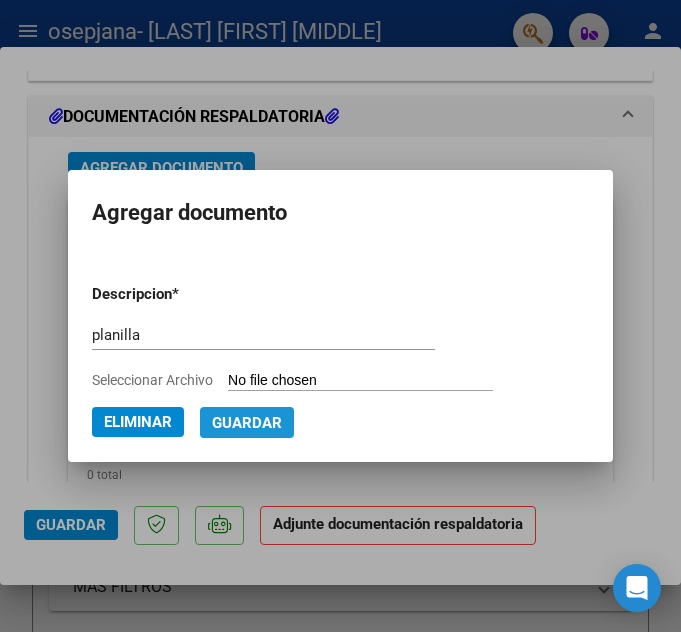 click on "Guardar" at bounding box center [247, 423] 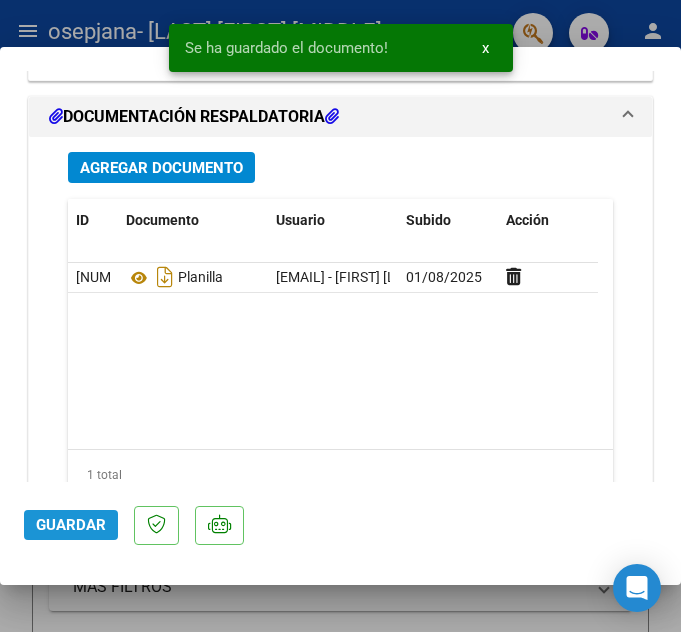 click on "Guardar" 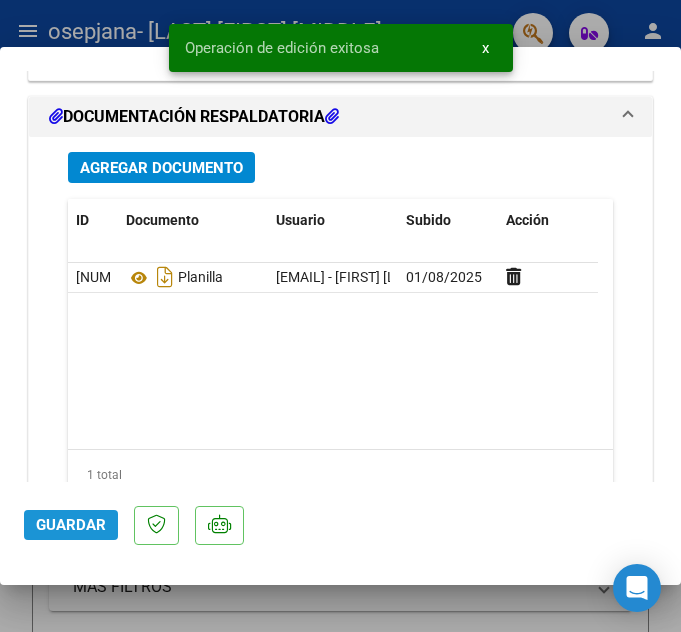 click on "Guardar" 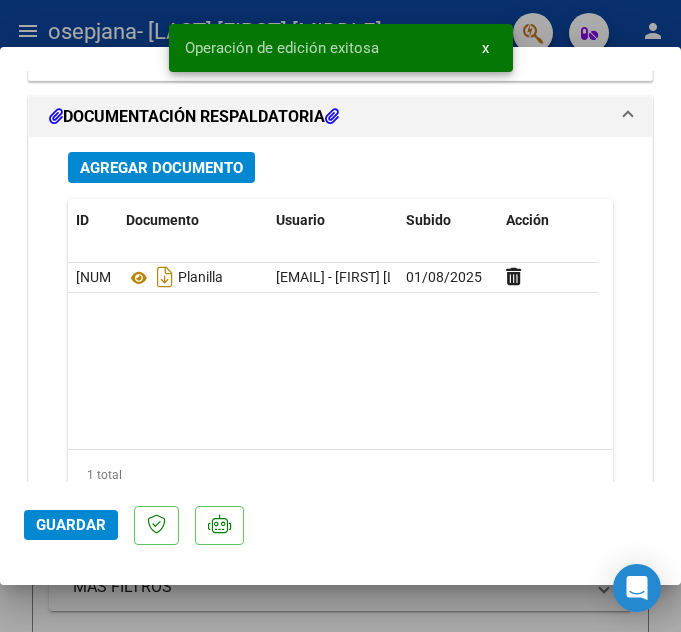 click at bounding box center (340, 316) 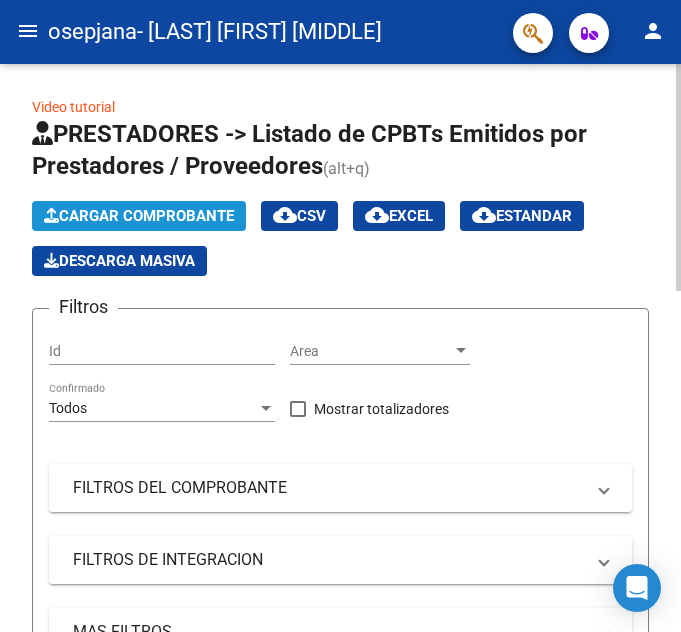 click on "Cargar Comprobante" 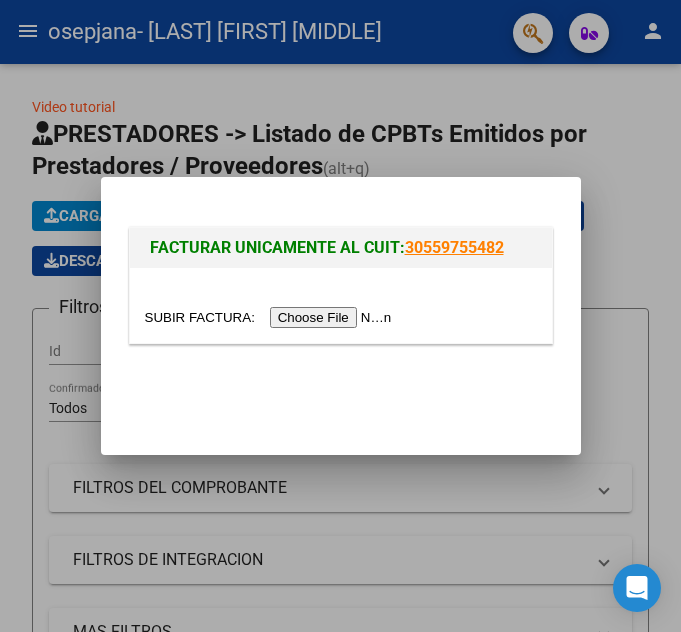 click at bounding box center (271, 317) 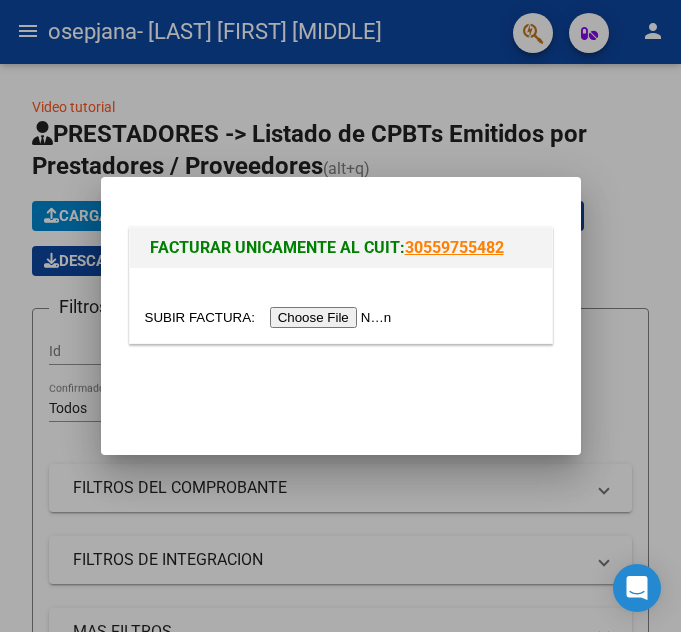 click at bounding box center (271, 317) 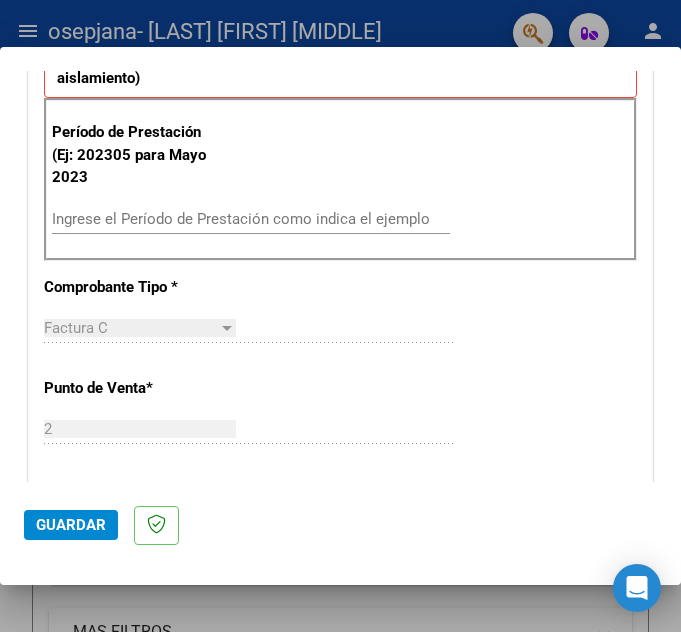 scroll, scrollTop: 582, scrollLeft: 0, axis: vertical 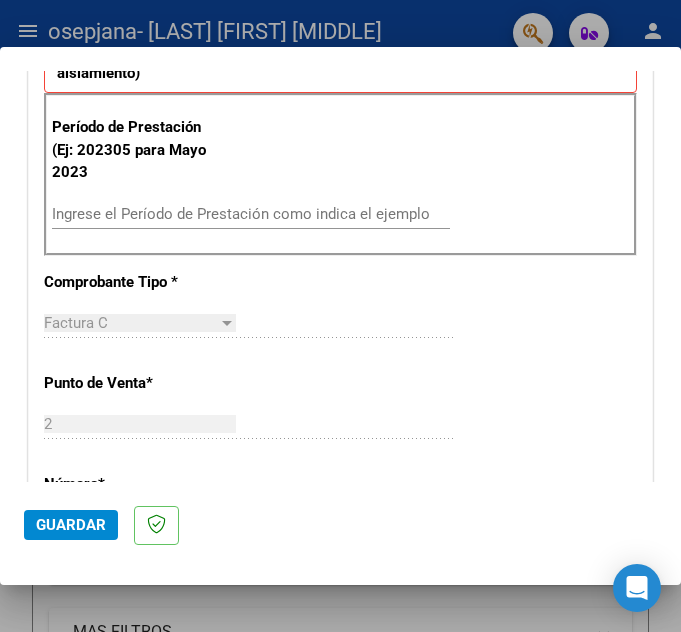 click on "Ingrese el Período de Prestación como indica el ejemplo" at bounding box center [251, 214] 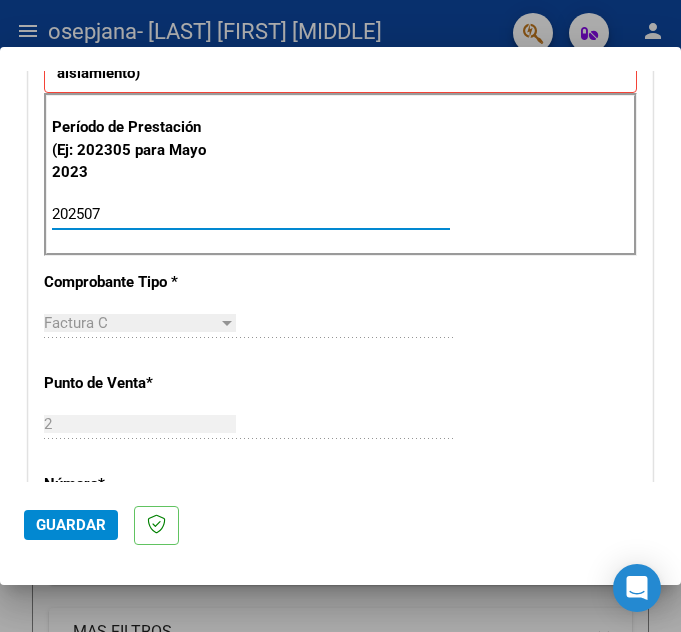 type on "202507" 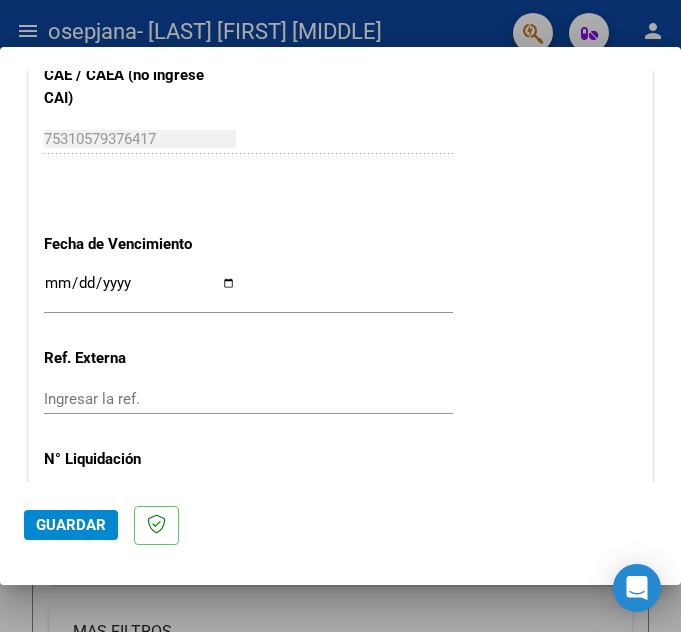 scroll, scrollTop: 1317, scrollLeft: 0, axis: vertical 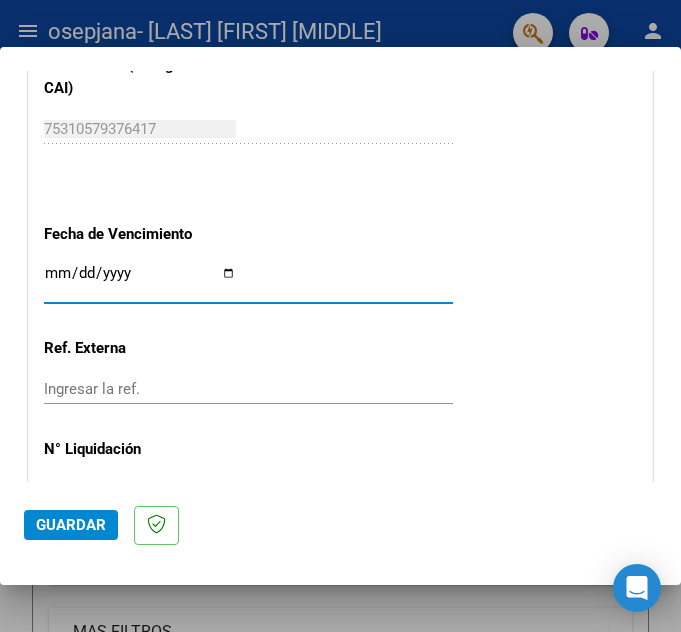 click on "Ingresar la fecha" at bounding box center (140, 281) 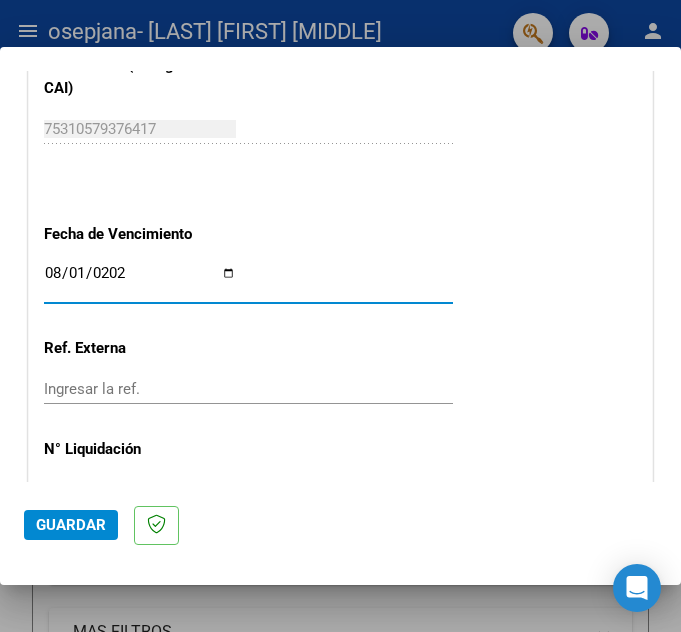 type on "2025-08-01" 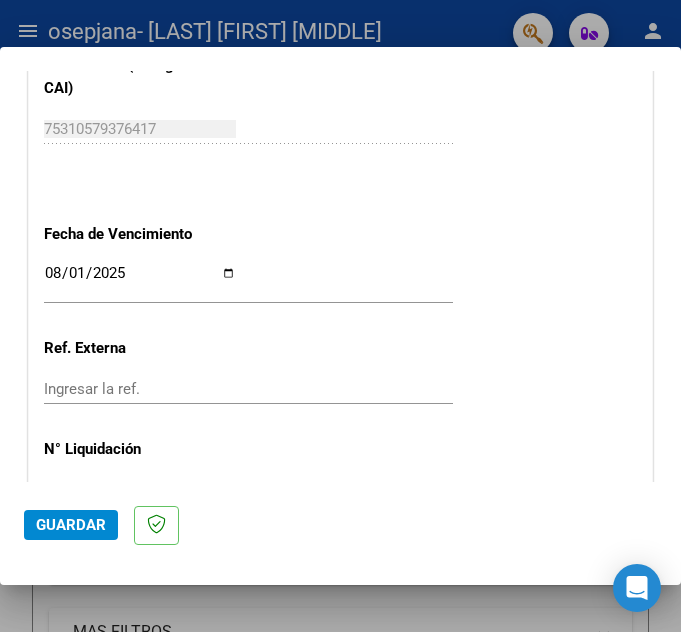 scroll, scrollTop: 1440, scrollLeft: 0, axis: vertical 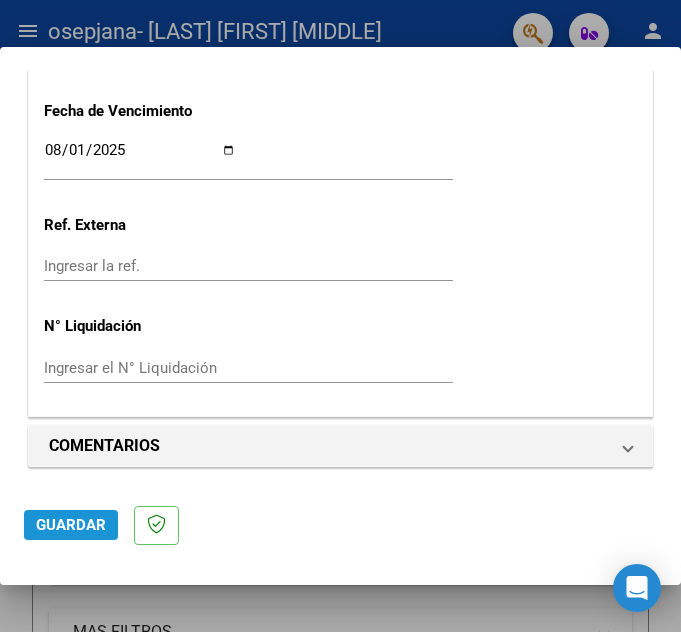 click on "Guardar" 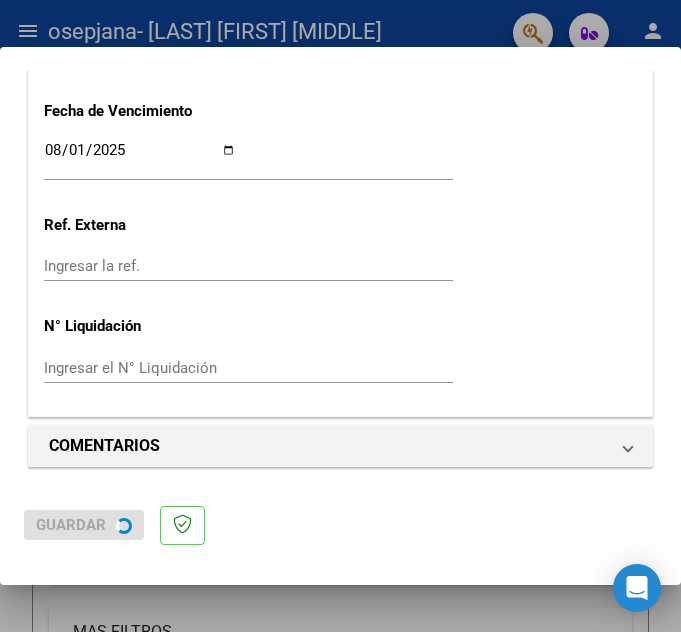 scroll, scrollTop: 0, scrollLeft: 0, axis: both 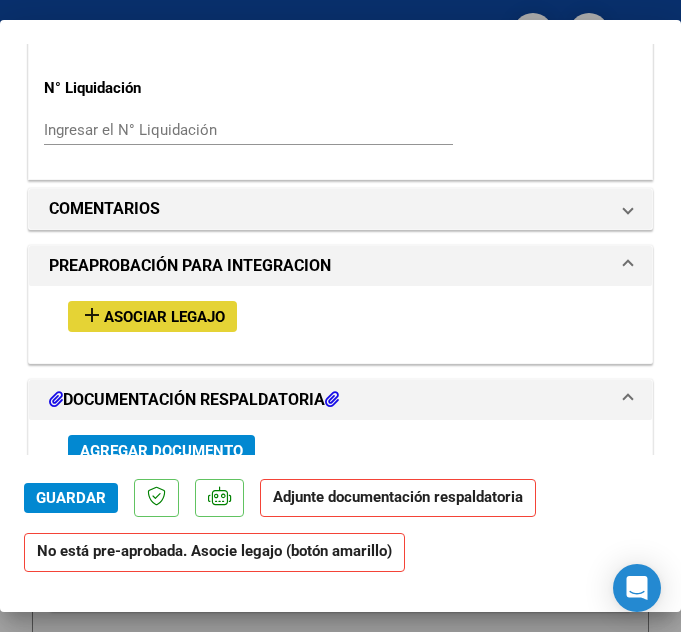 click on "Asociar Legajo" at bounding box center [164, 317] 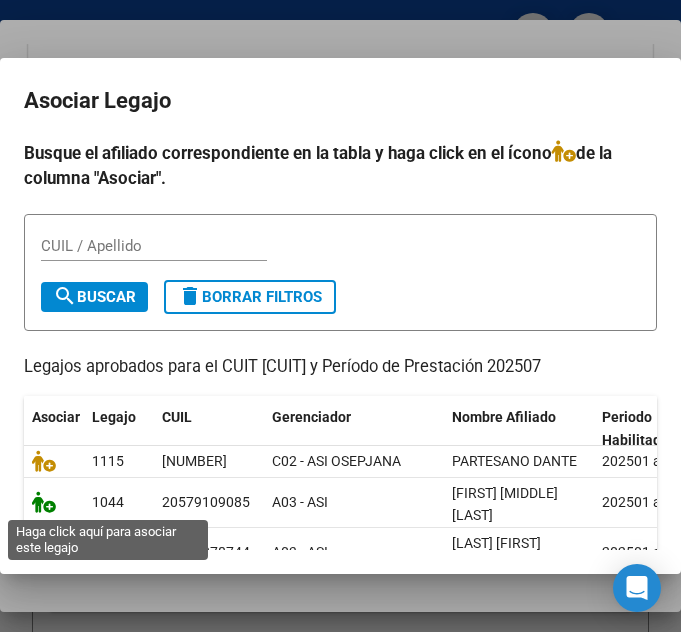 click 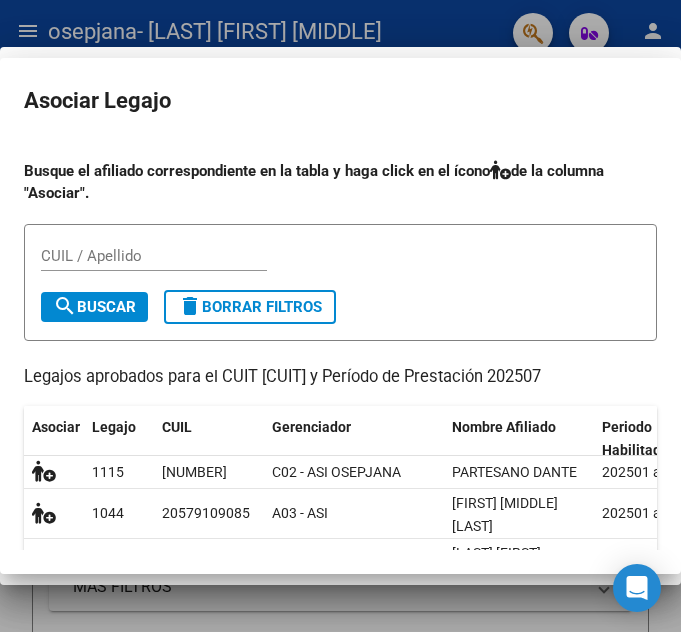 scroll, scrollTop: 1717, scrollLeft: 0, axis: vertical 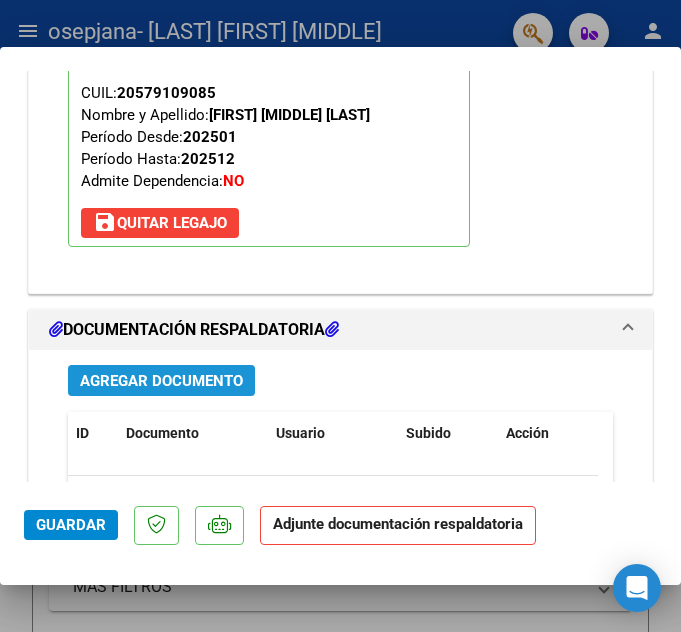 click on "Agregar Documento" at bounding box center (161, 381) 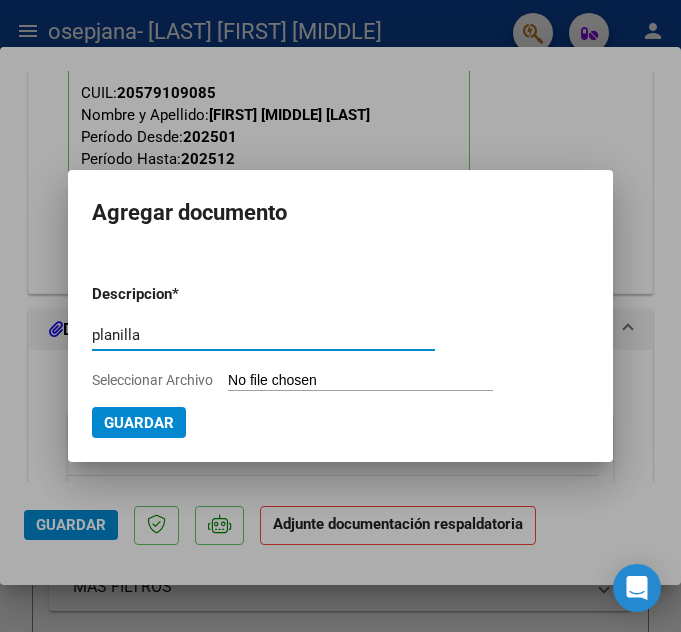 type on "planilla" 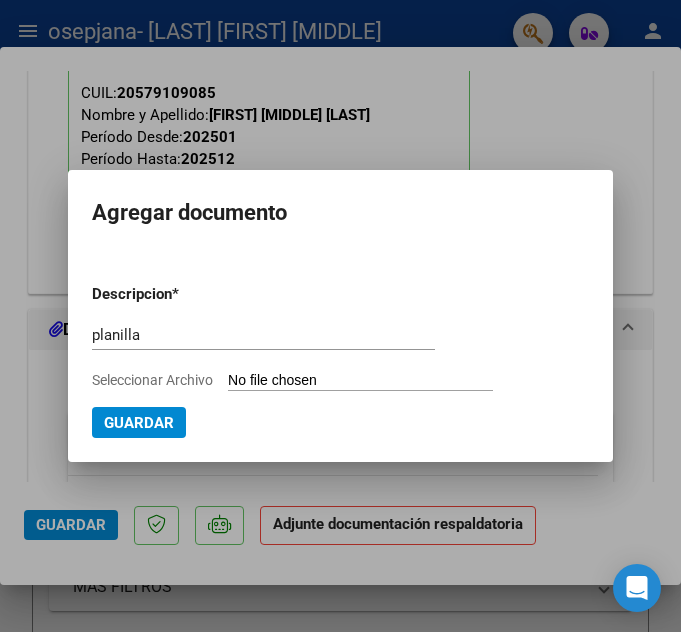 click on "Seleccionar Archivo" at bounding box center (360, 381) 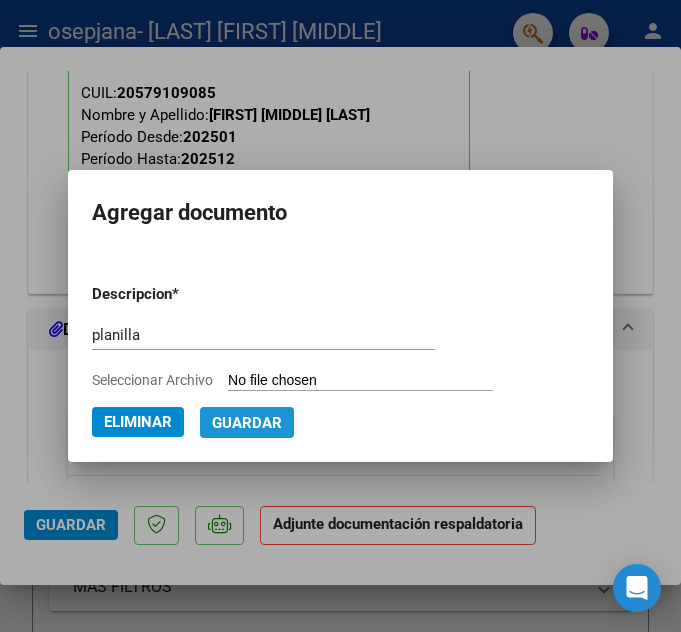 click on "Guardar" at bounding box center (247, 423) 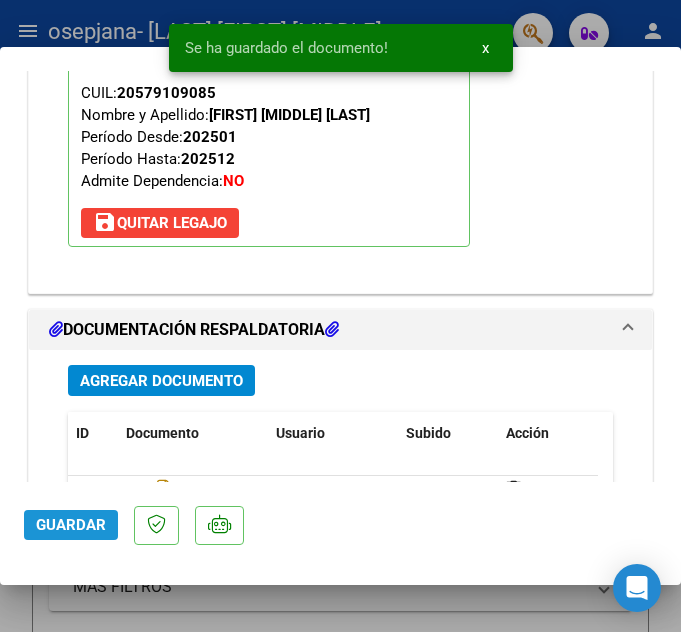 click on "Guardar" 